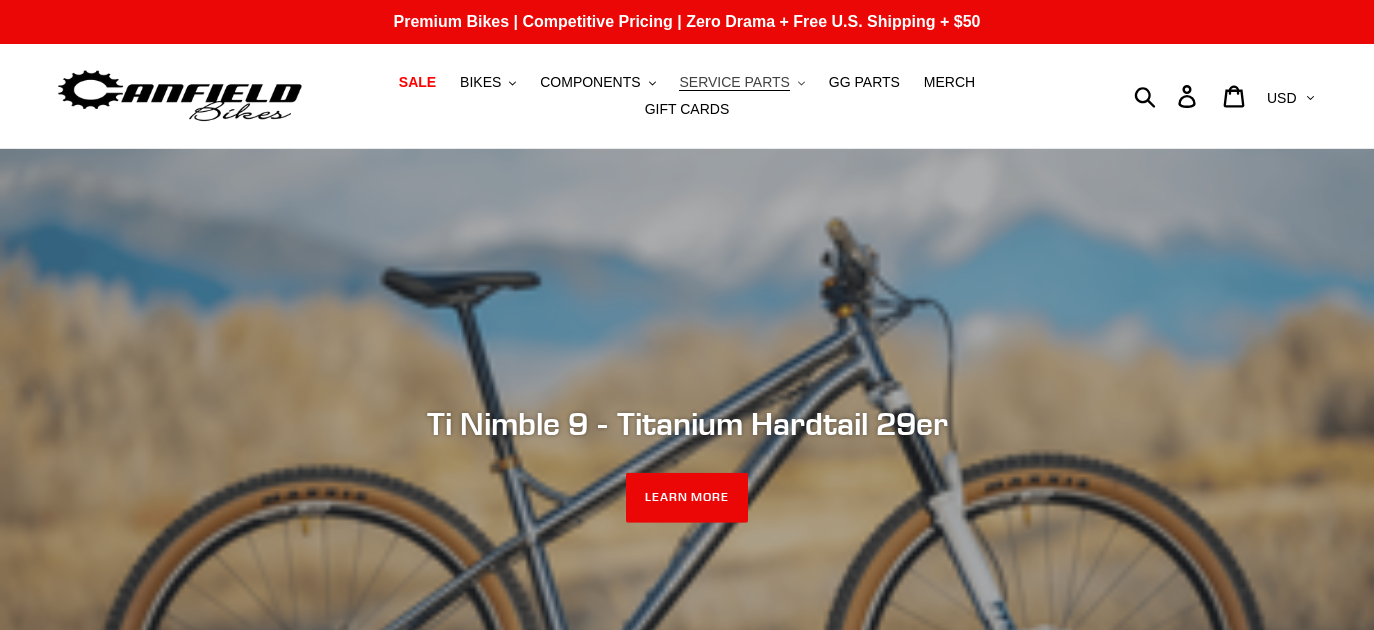 scroll, scrollTop: 0, scrollLeft: 0, axis: both 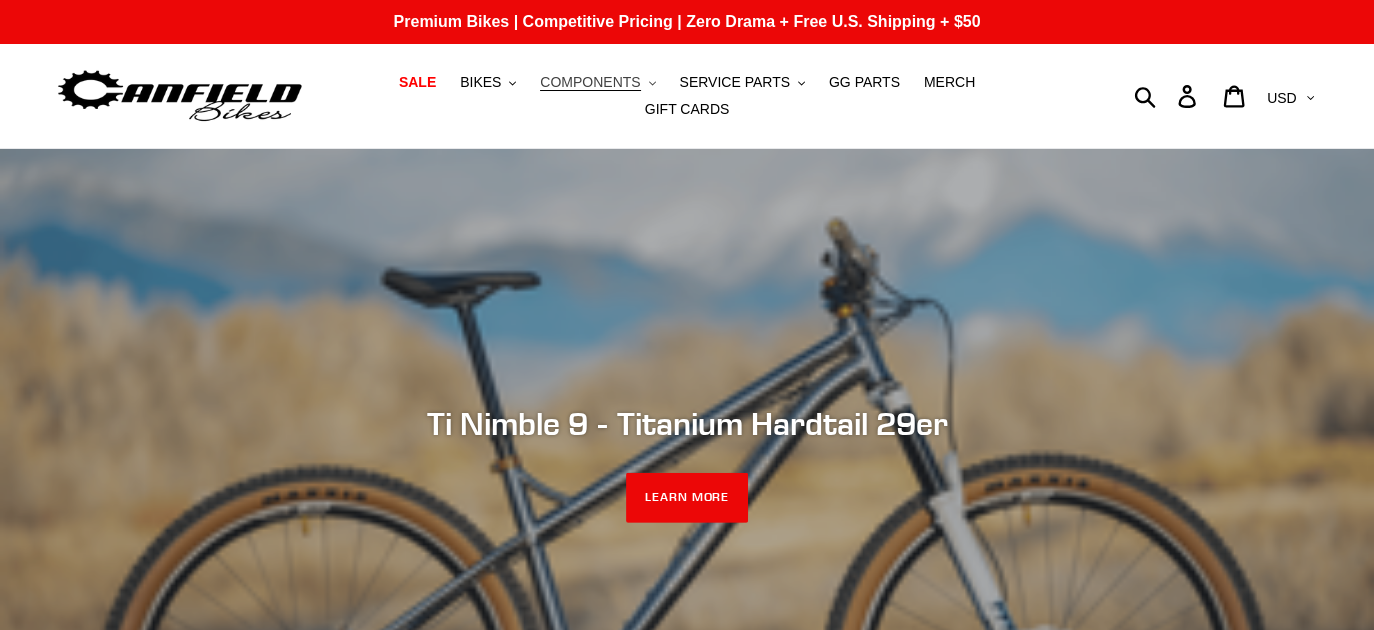 click on "COMPONENTS" at bounding box center [590, 82] 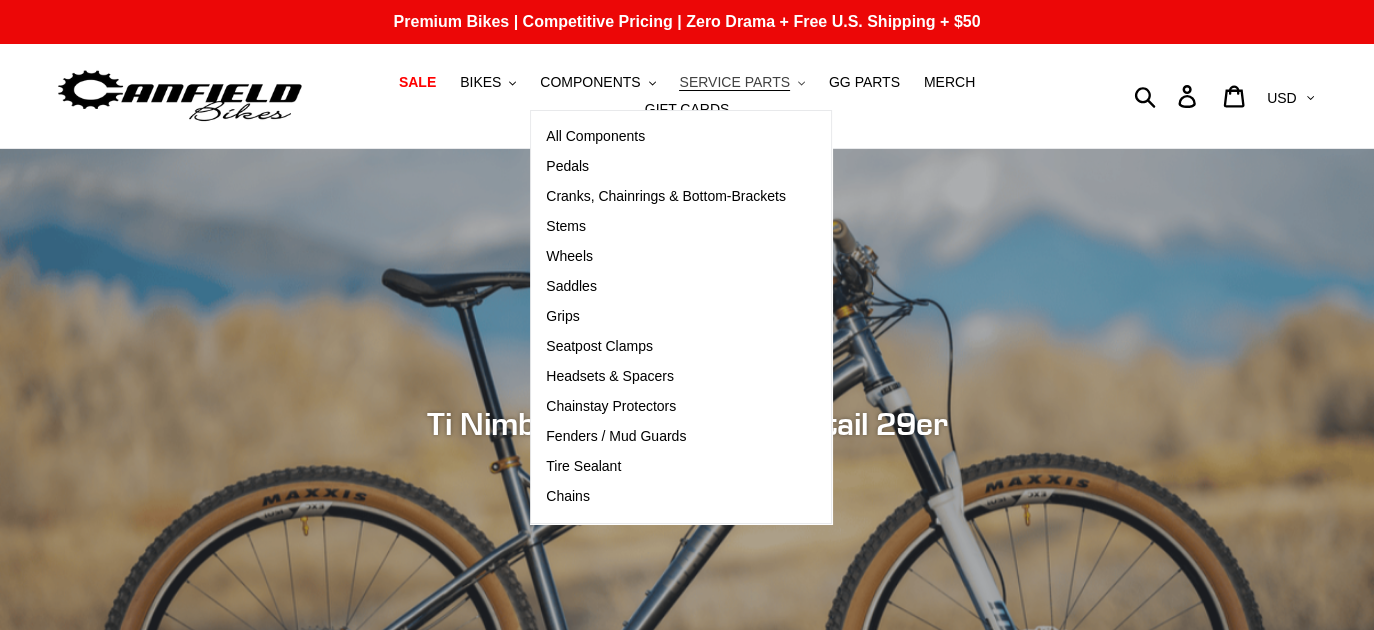 click on "SERVICE PARTS" at bounding box center (734, 82) 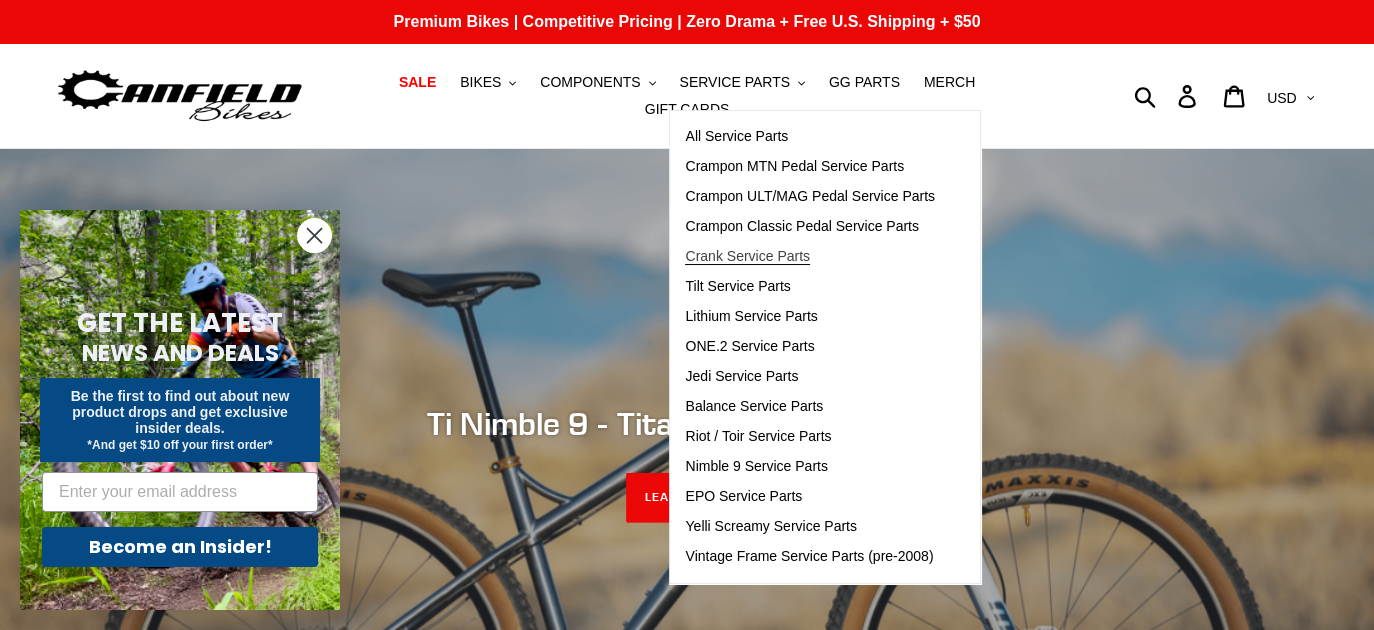 click on "Crank Service Parts" at bounding box center [810, 257] 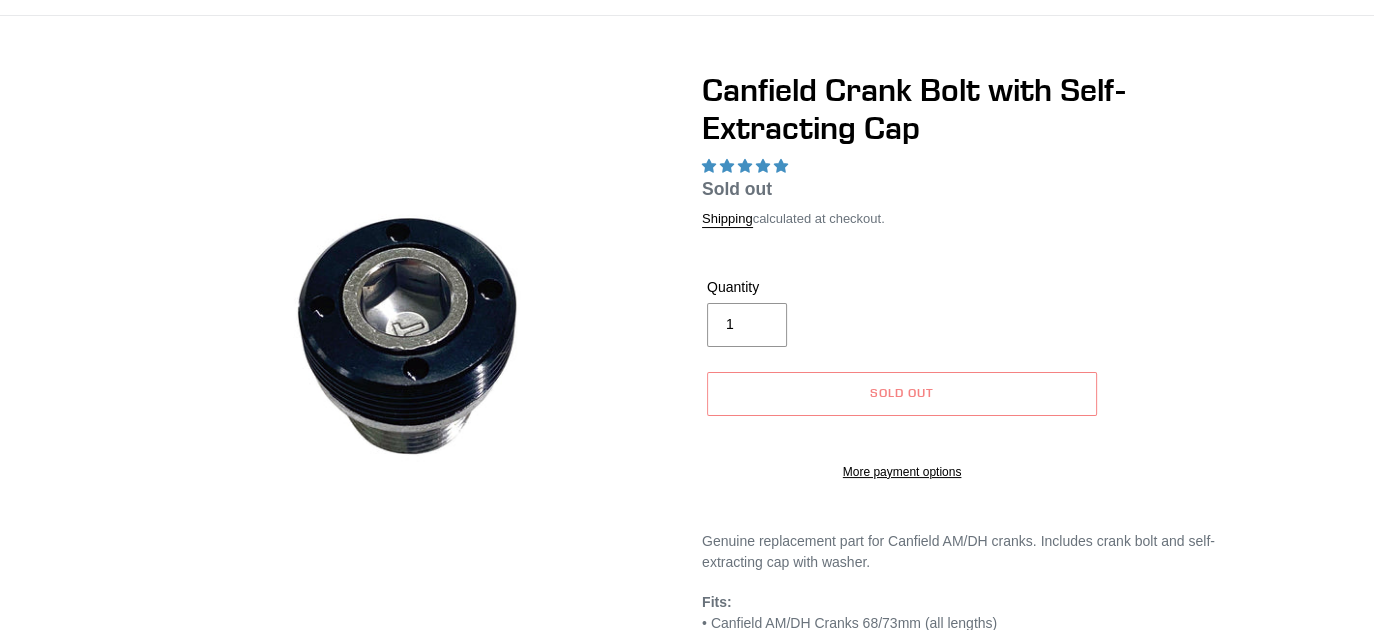 scroll, scrollTop: 133, scrollLeft: 0, axis: vertical 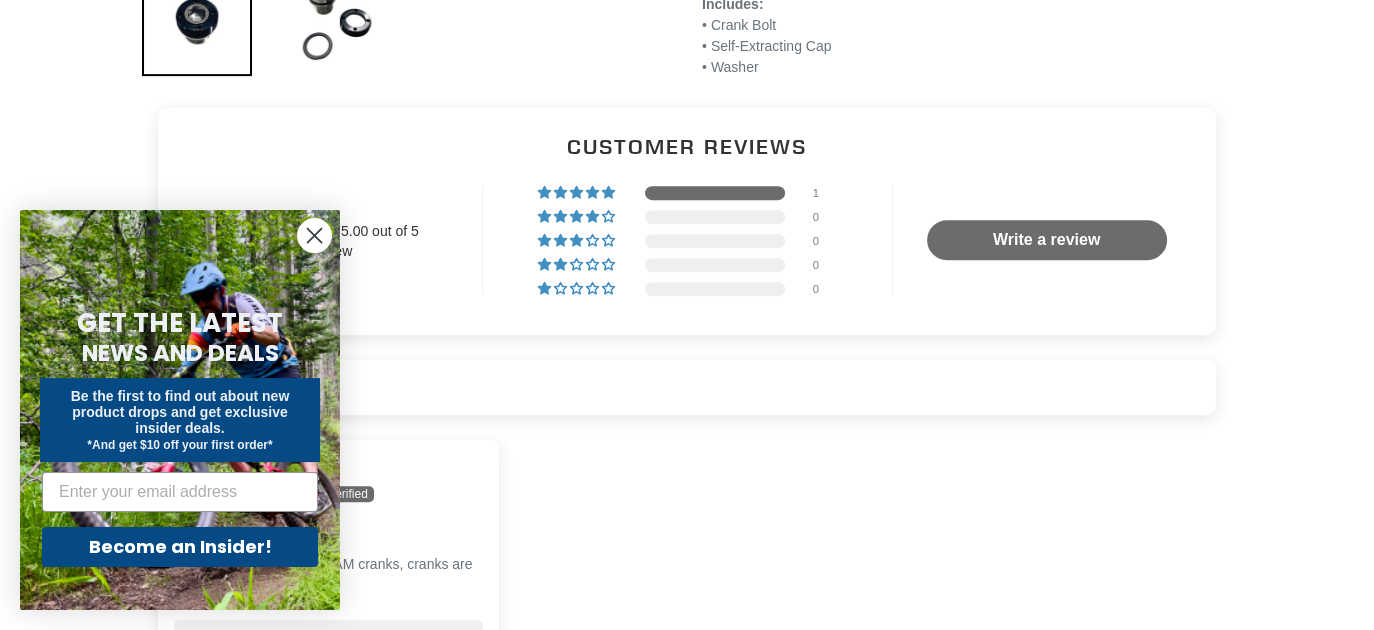 click 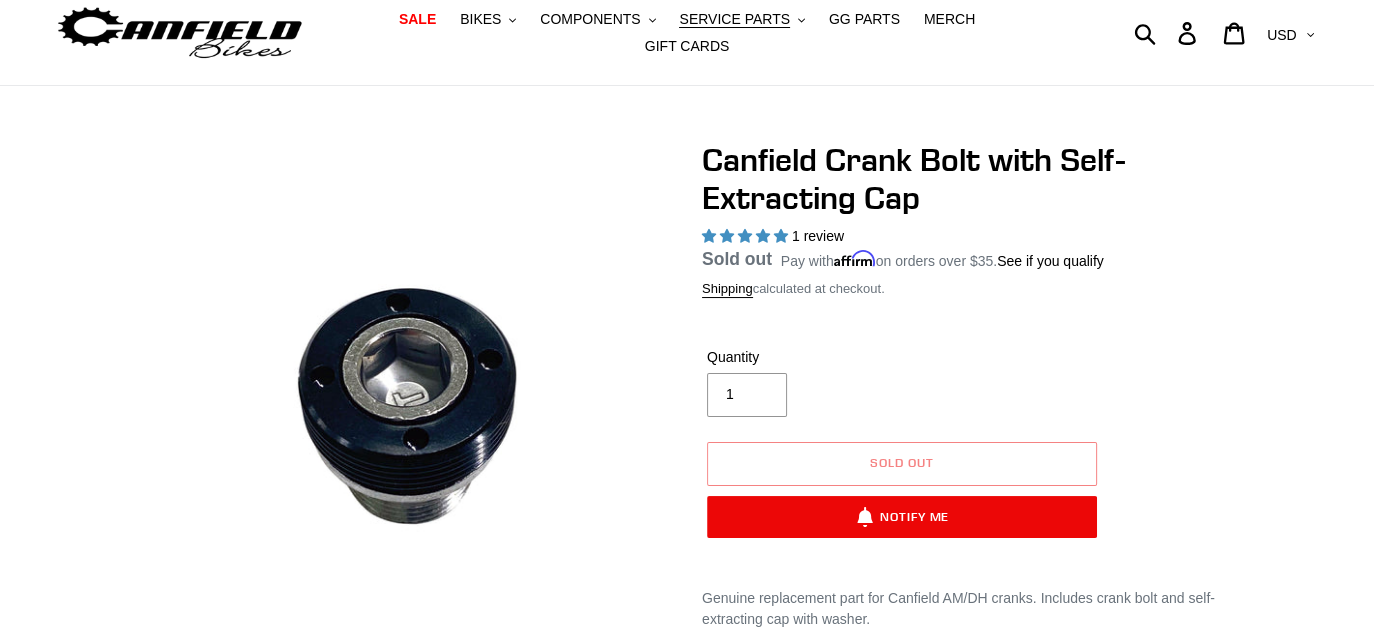 scroll, scrollTop: 0, scrollLeft: 0, axis: both 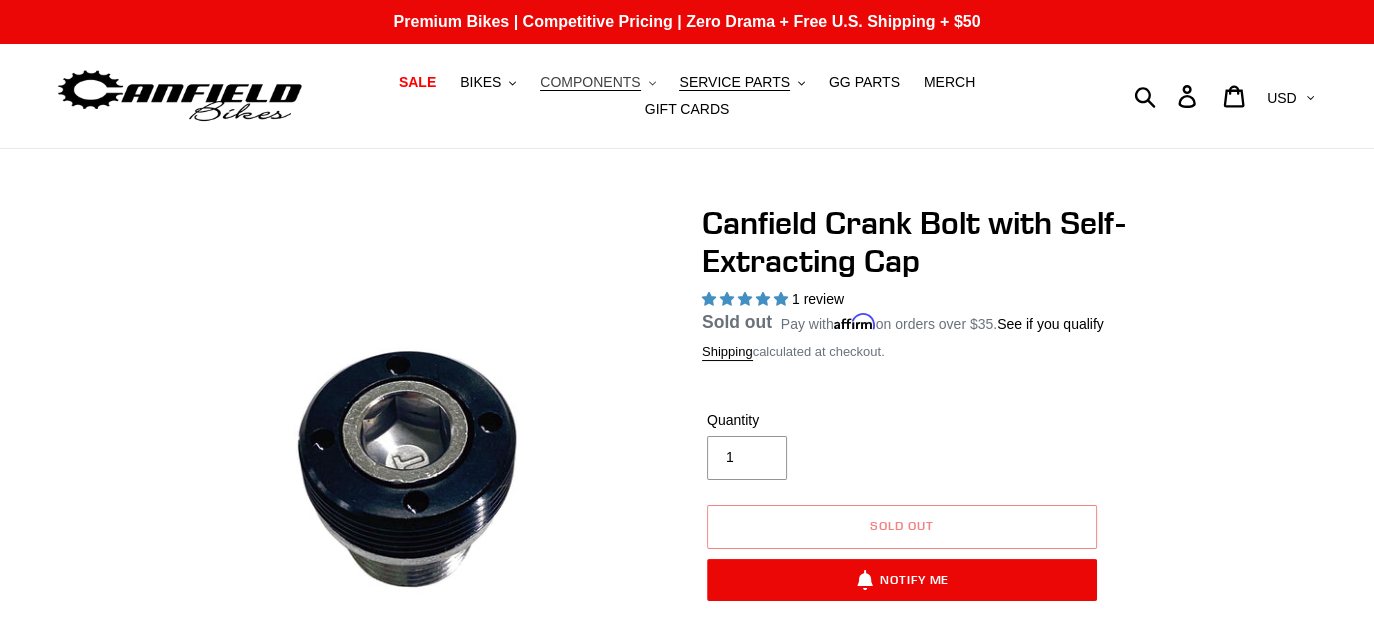 click on "COMPONENTS" at bounding box center [590, 82] 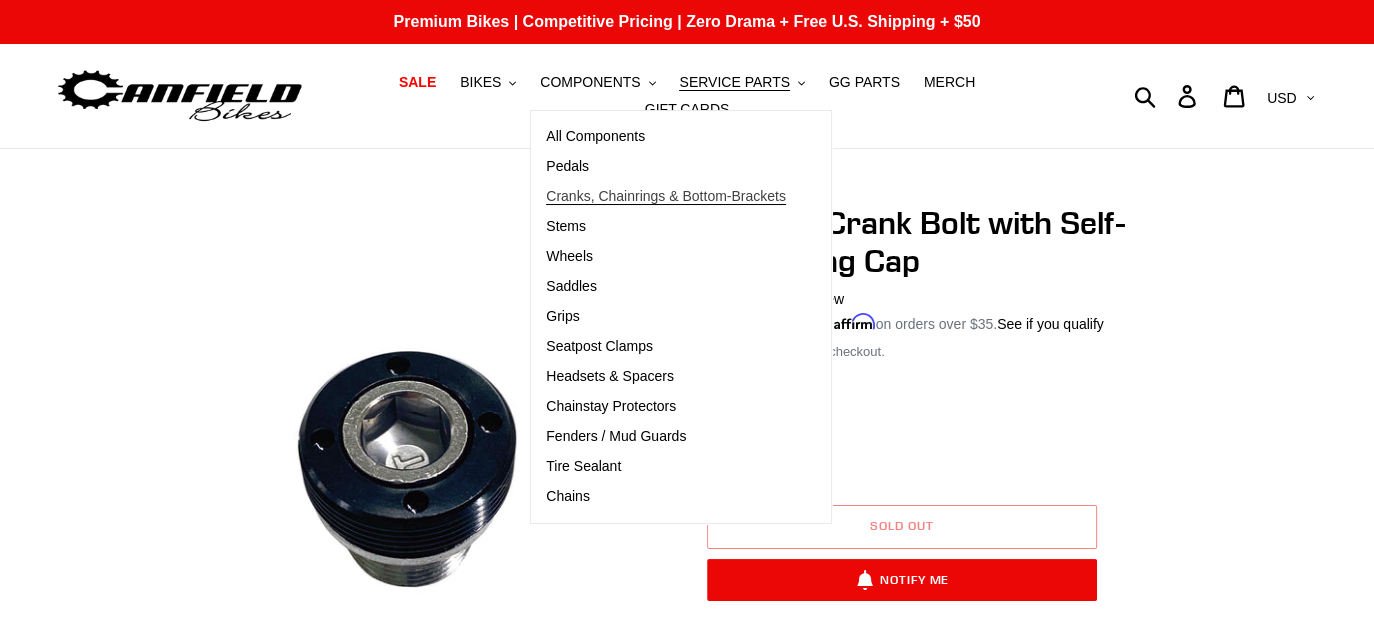 click on "Cranks, Chainrings & Bottom-Brackets" at bounding box center (666, 197) 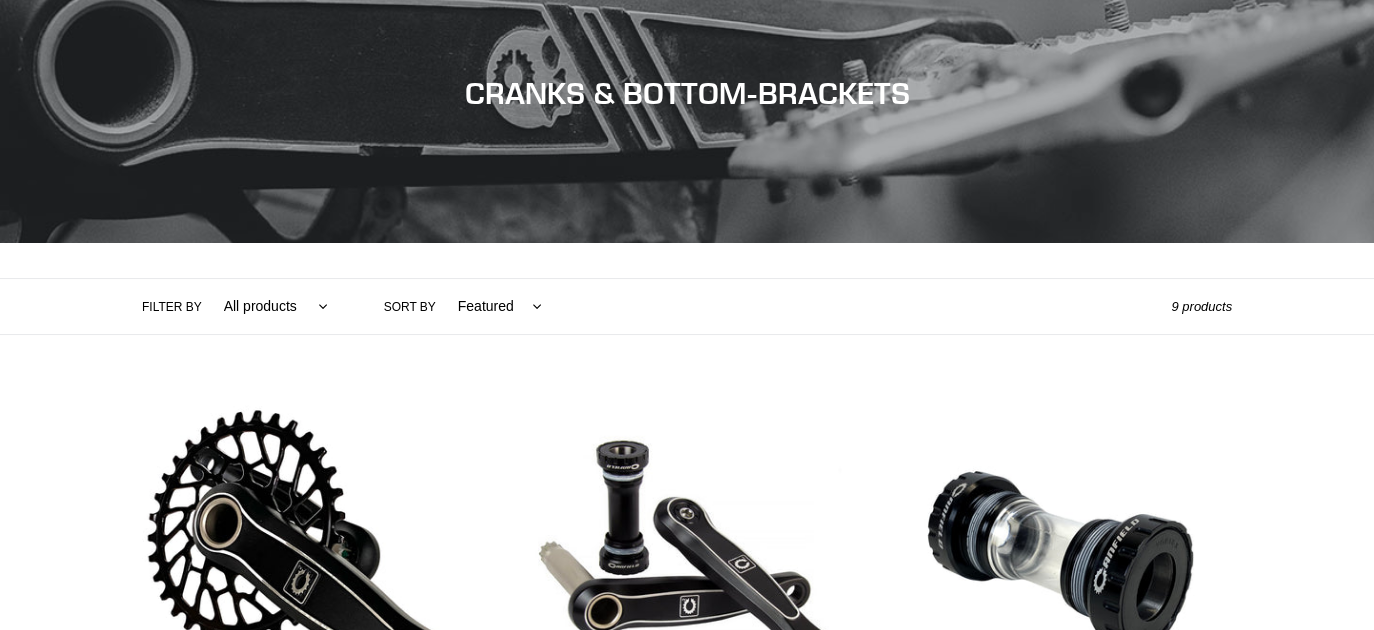 scroll, scrollTop: 266, scrollLeft: 0, axis: vertical 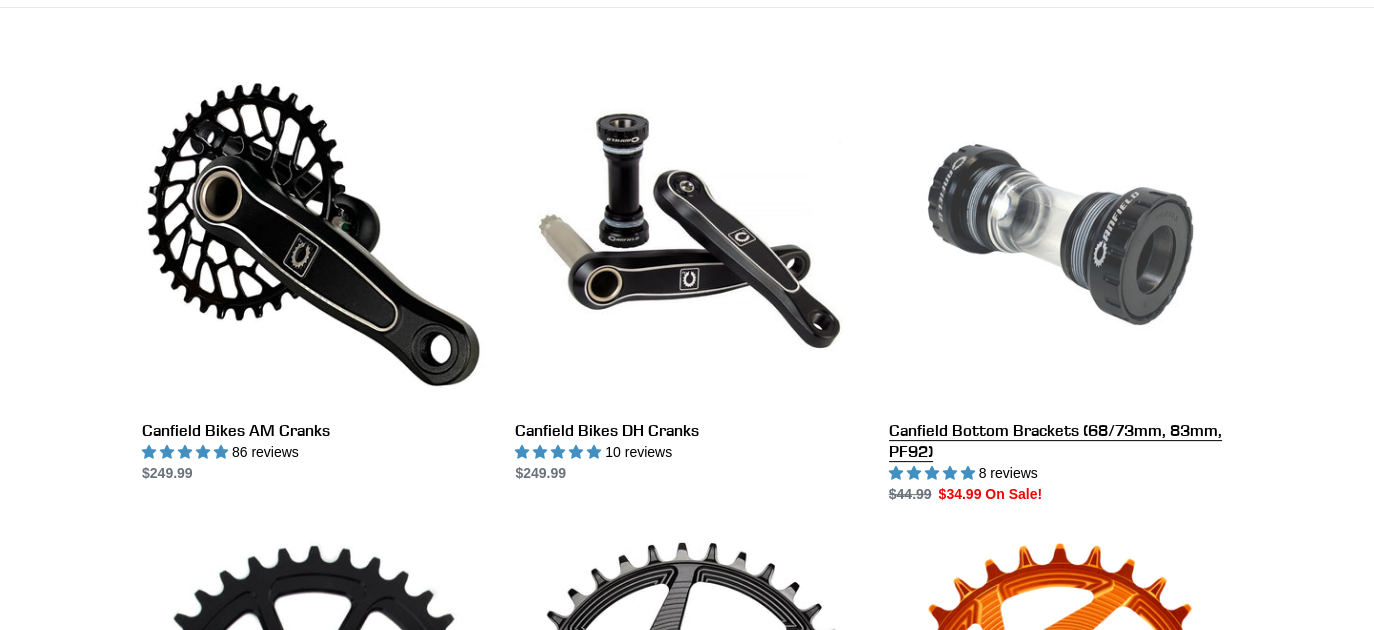 click on "Canfield Bottom Brackets (68/73mm, 83mm, PF92)" at bounding box center (1060, 284) 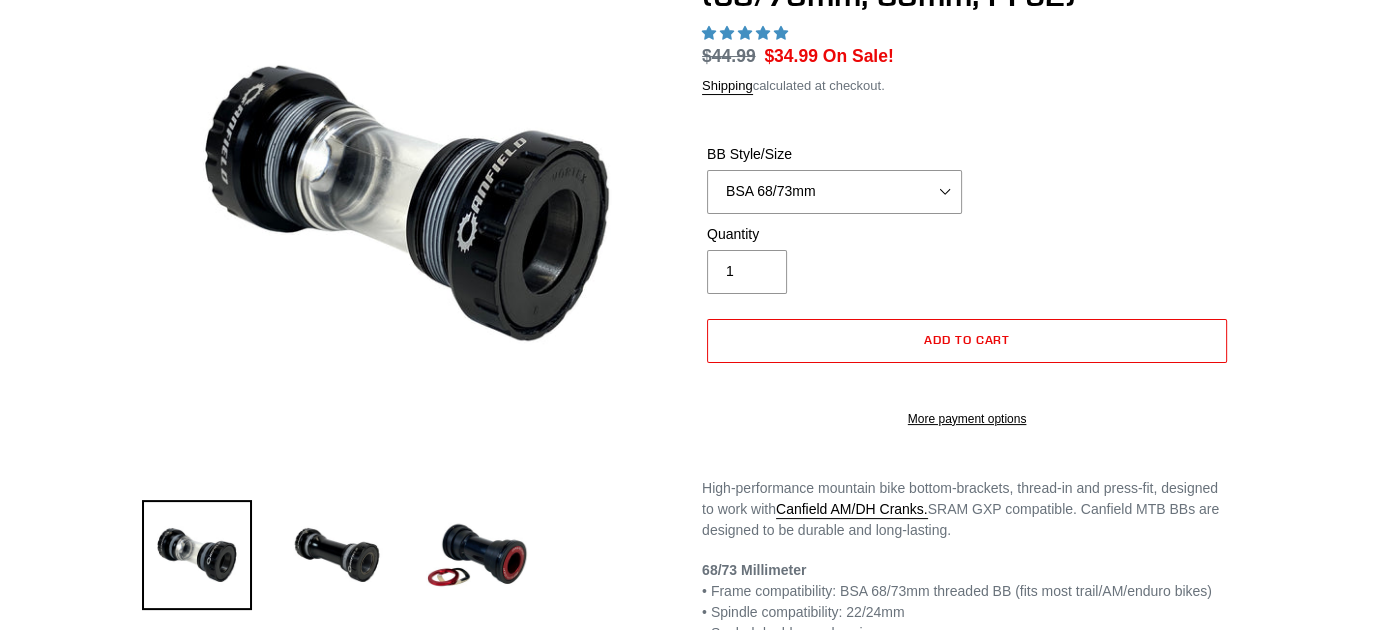scroll, scrollTop: 0, scrollLeft: 0, axis: both 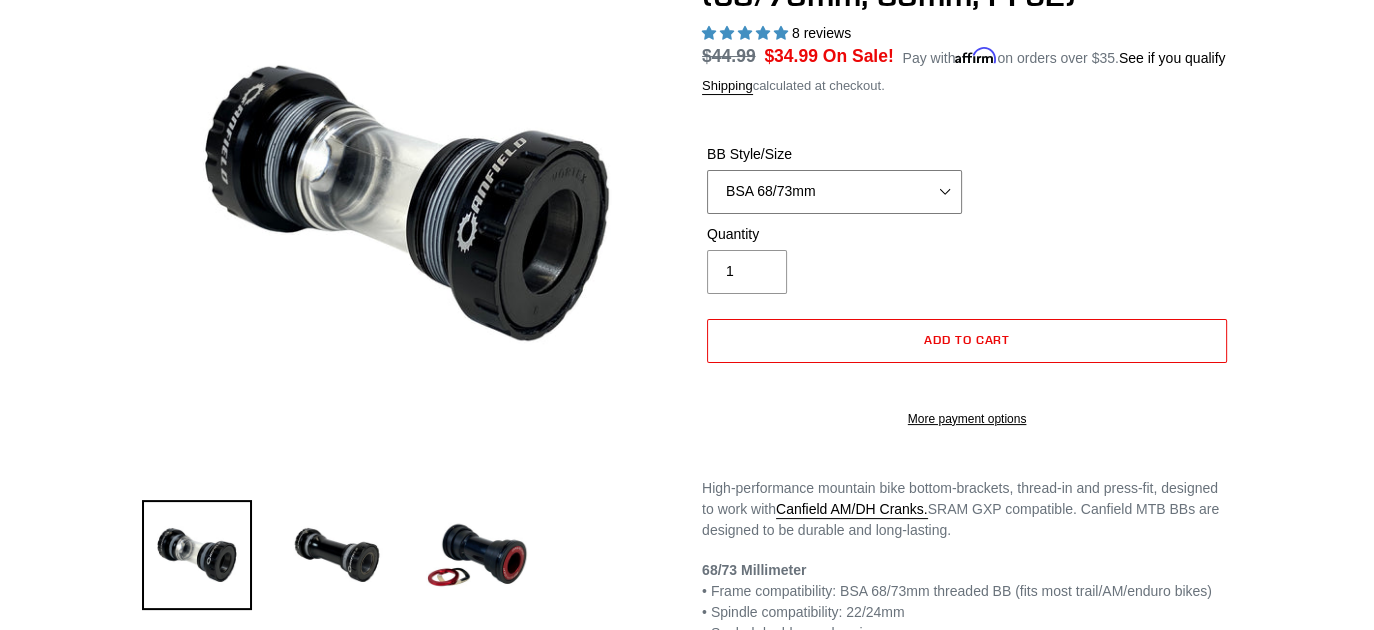 click on "BSA 68/73mm
BSA 83mm
PF92" at bounding box center (834, 192) 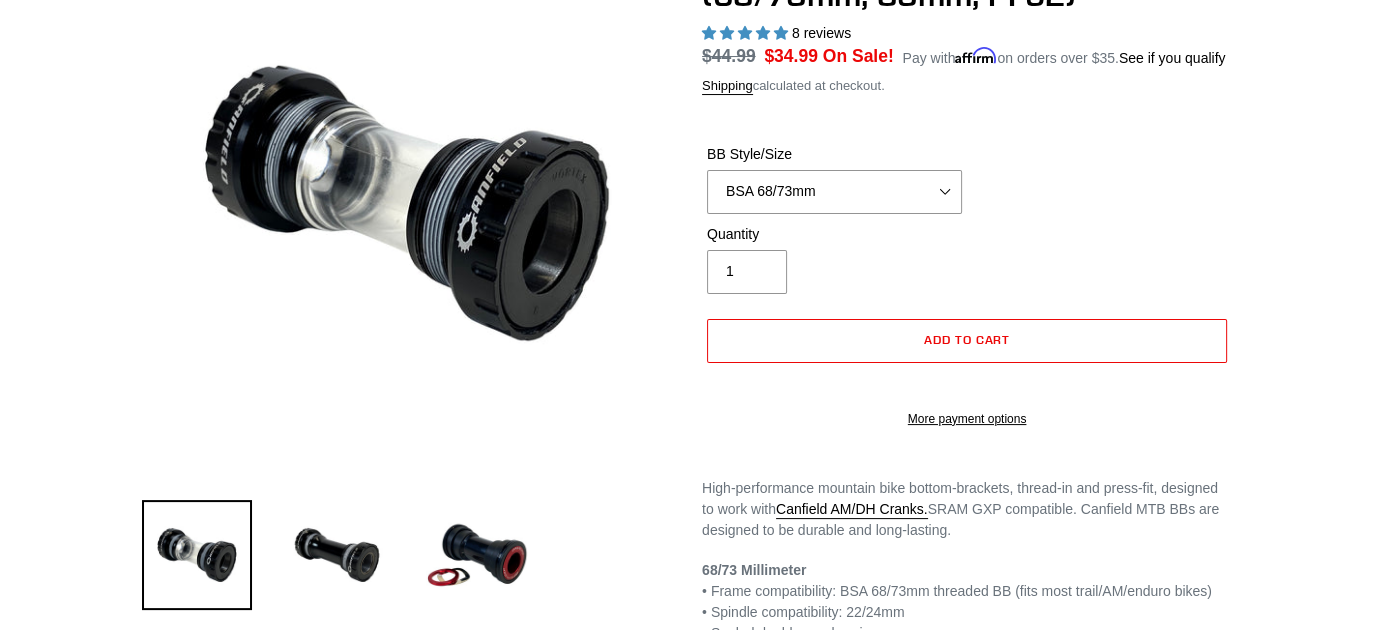 click on "Quantity
1" at bounding box center [967, 264] 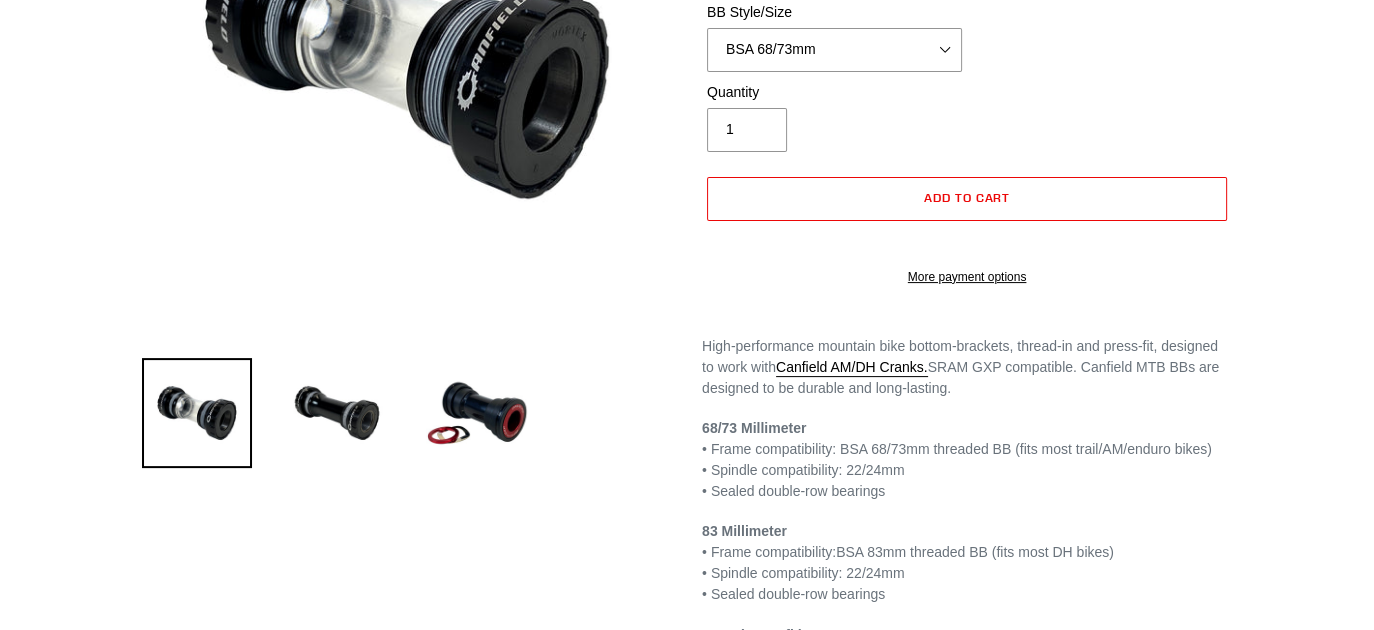 scroll, scrollTop: 533, scrollLeft: 0, axis: vertical 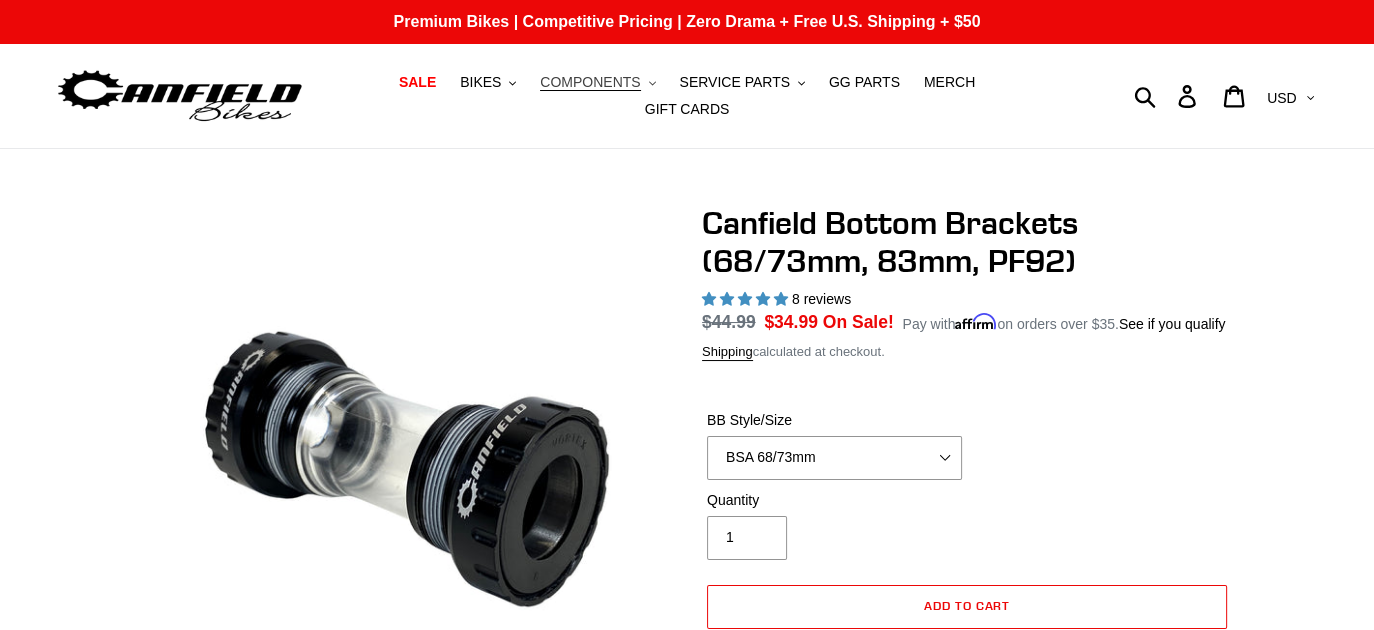 click on "COMPONENTS" at bounding box center (590, 82) 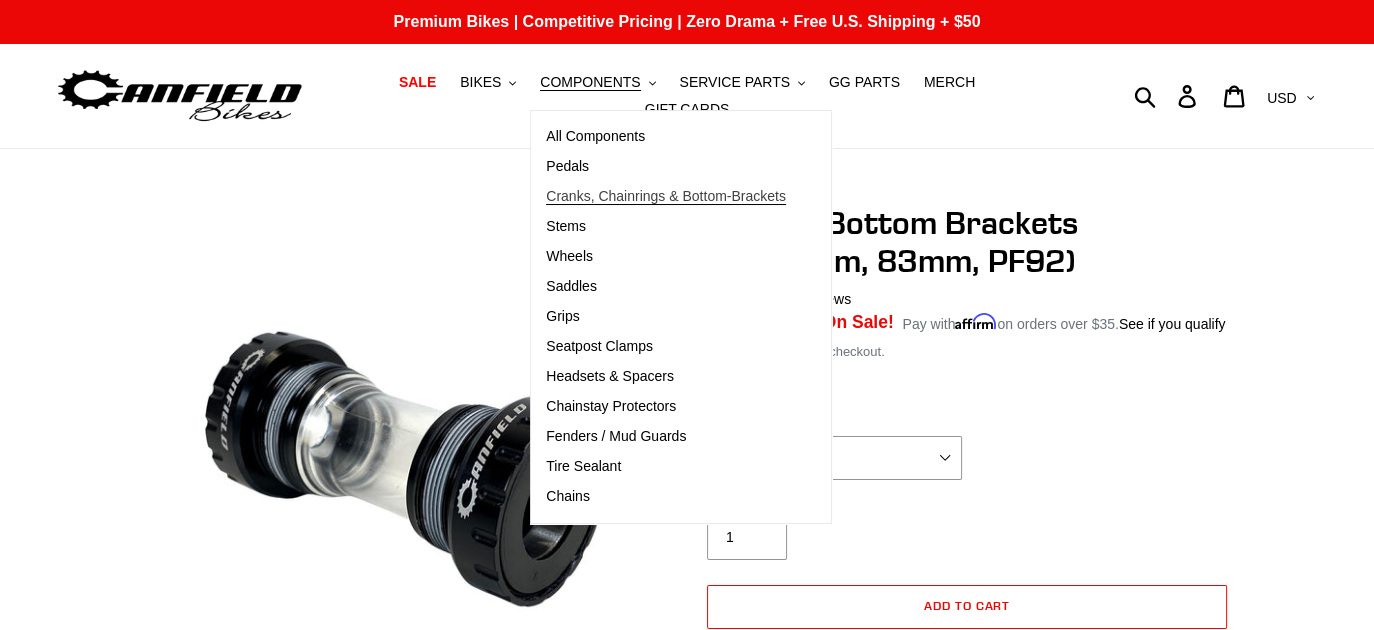 click on "Cranks, Chainrings & Bottom-Brackets" at bounding box center (666, 196) 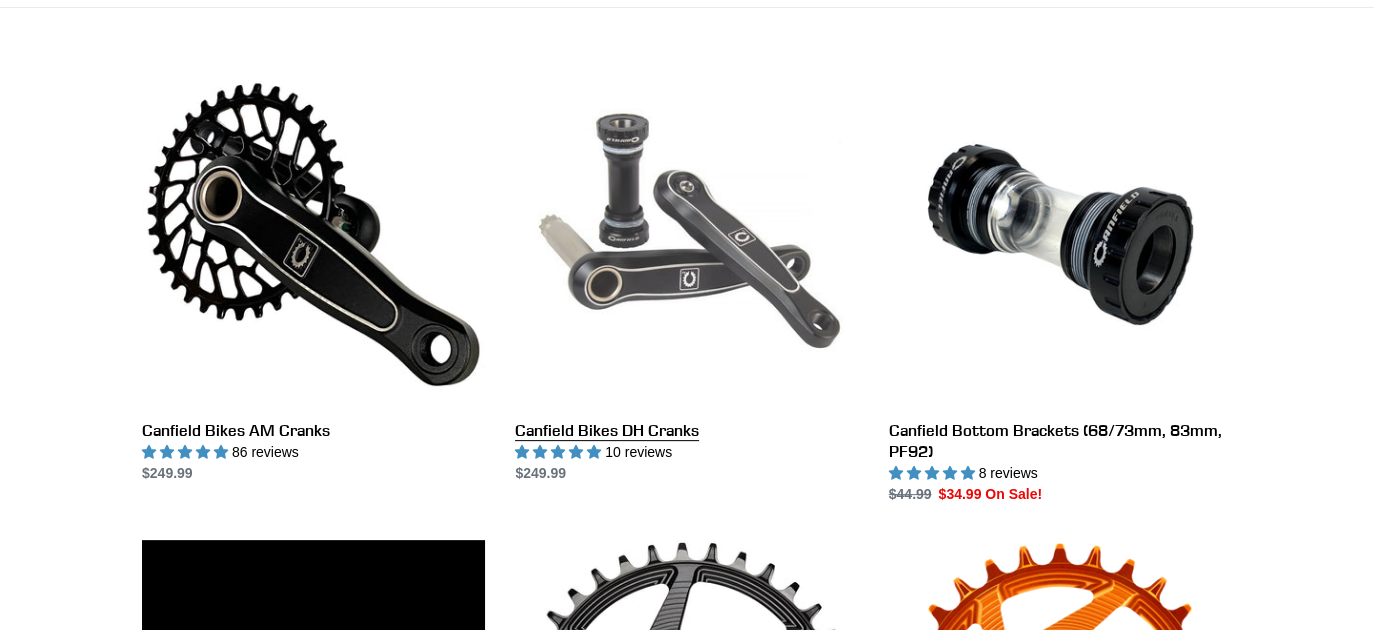 scroll, scrollTop: 533, scrollLeft: 0, axis: vertical 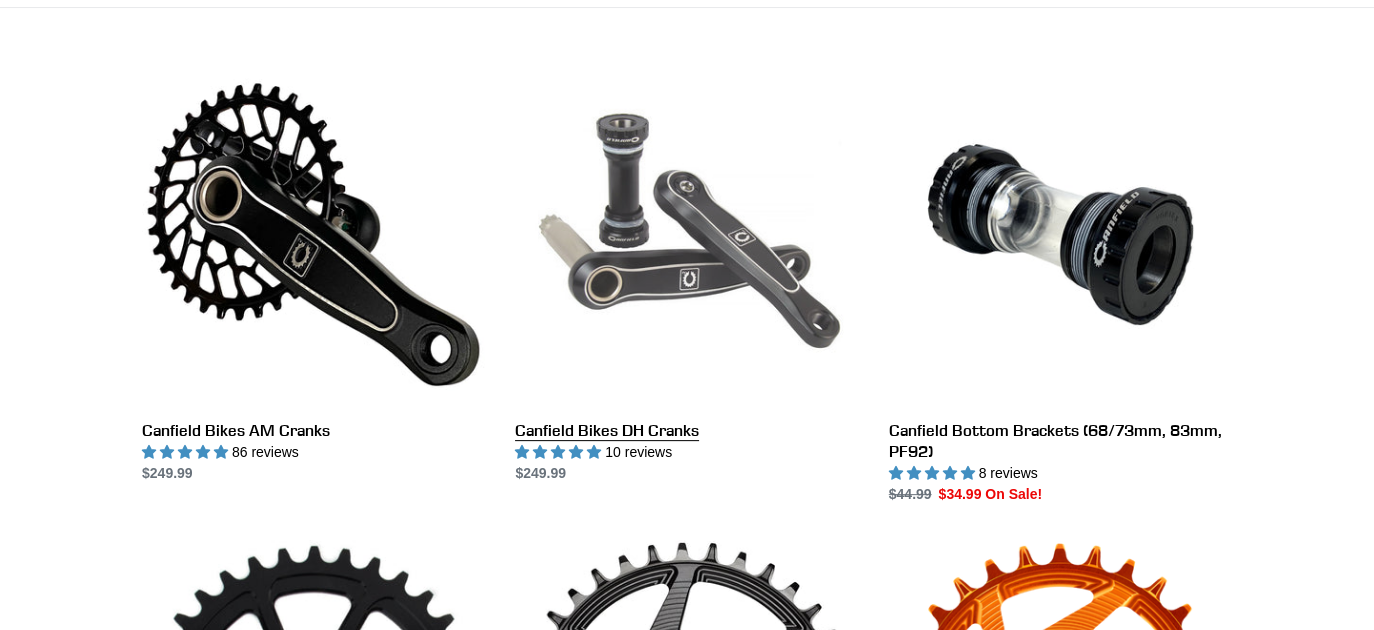 click on "Canfield Bikes DH Cranks" at bounding box center [686, 273] 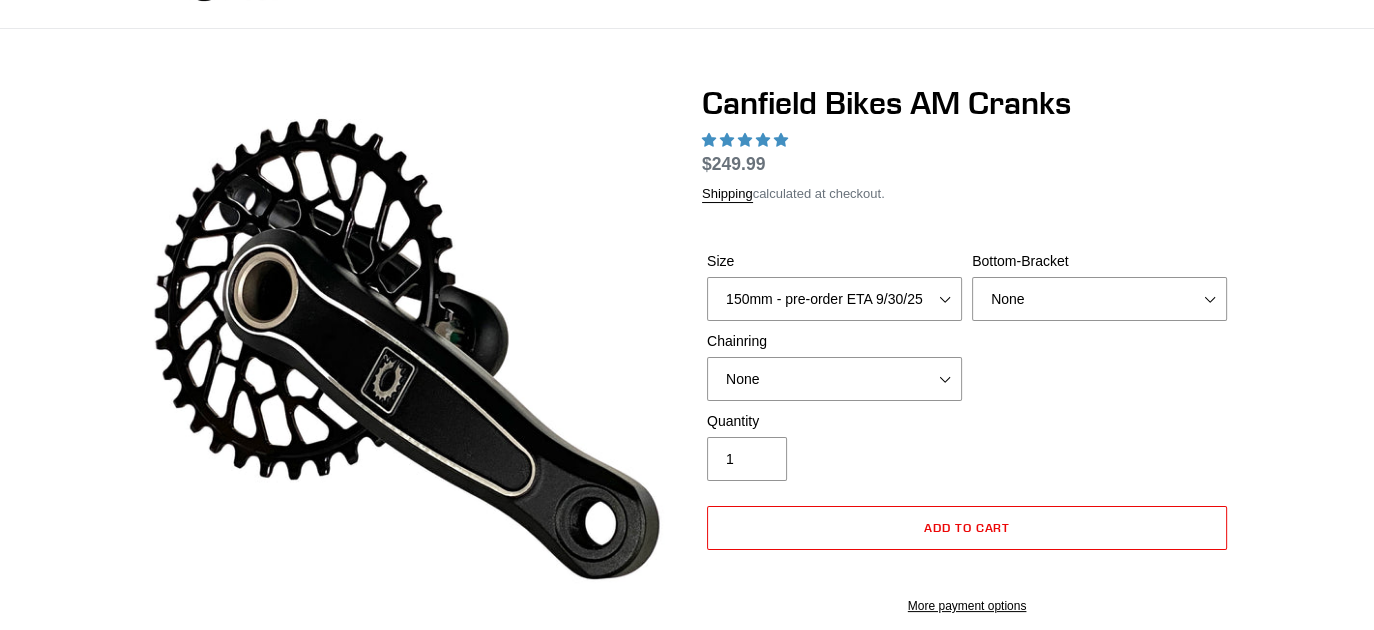 scroll, scrollTop: 154, scrollLeft: 0, axis: vertical 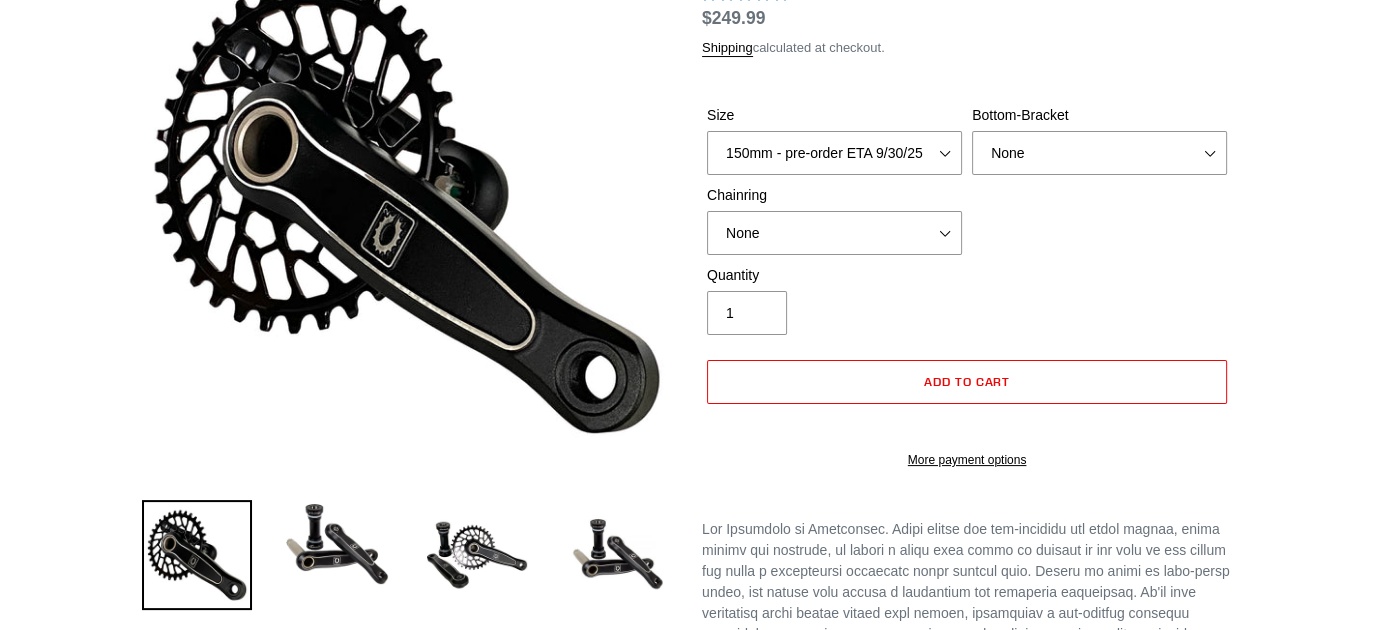 select on "highest-rating" 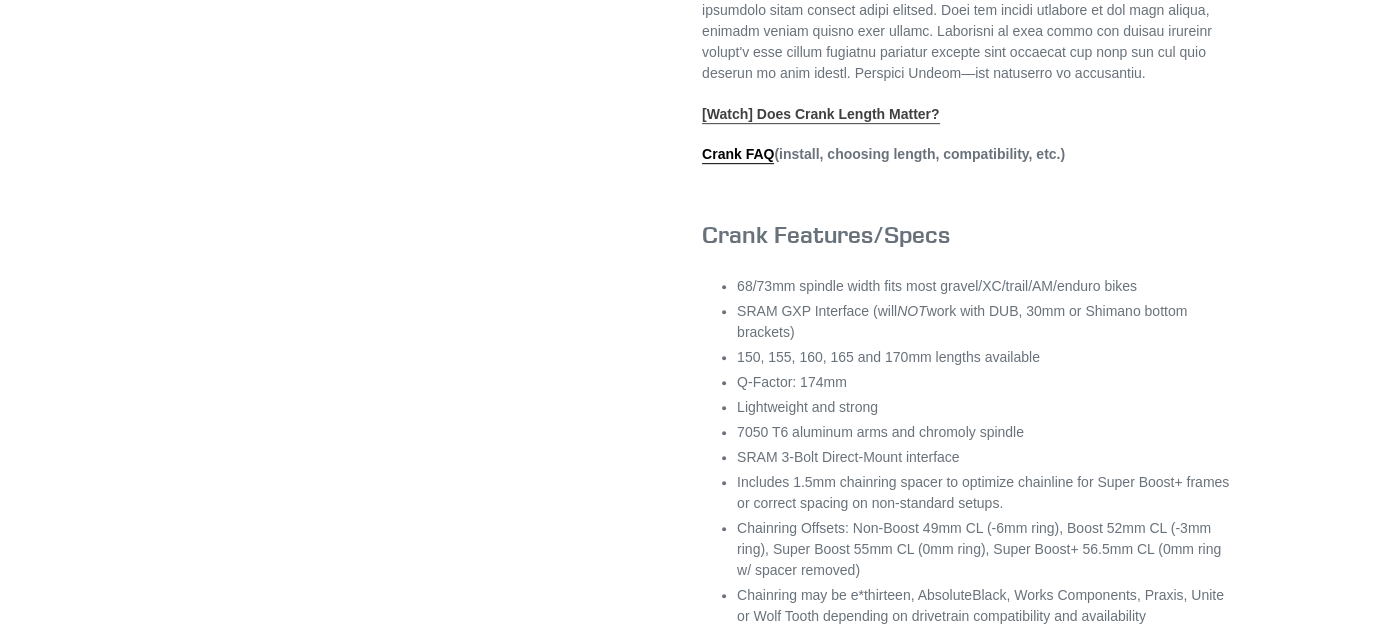 scroll, scrollTop: 1066, scrollLeft: 0, axis: vertical 